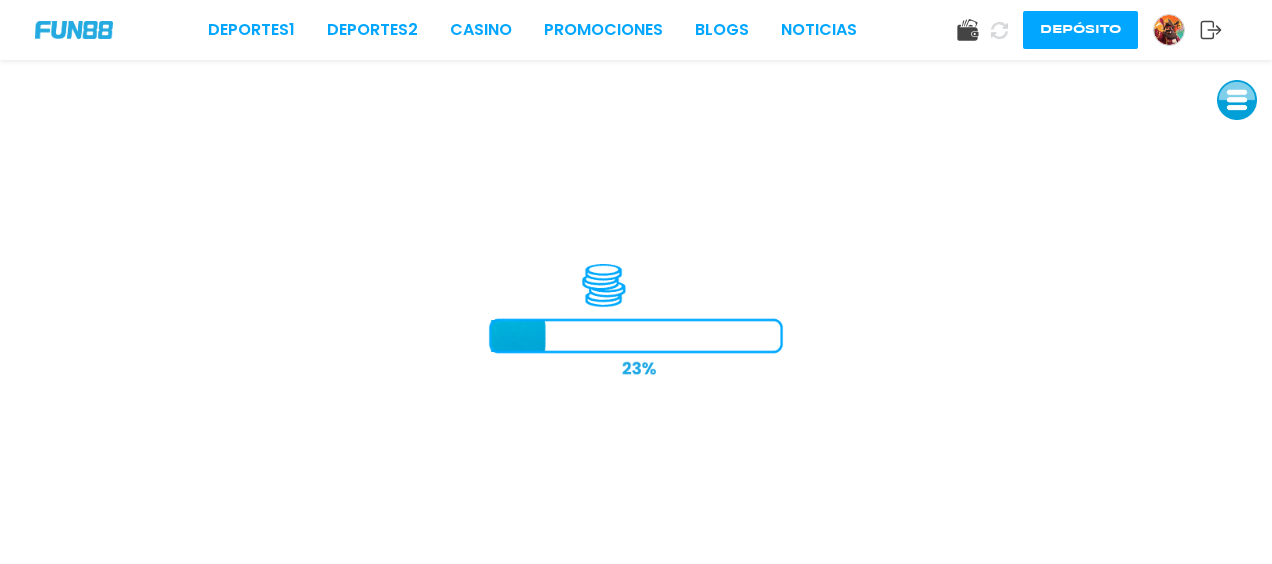 scroll, scrollTop: 0, scrollLeft: 0, axis: both 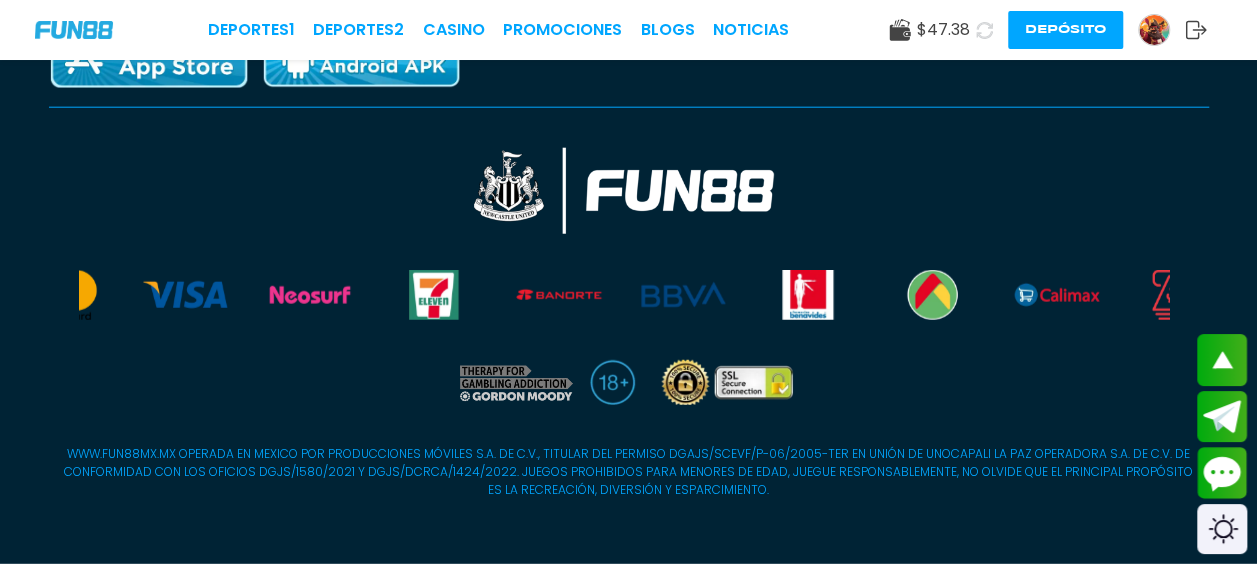 click 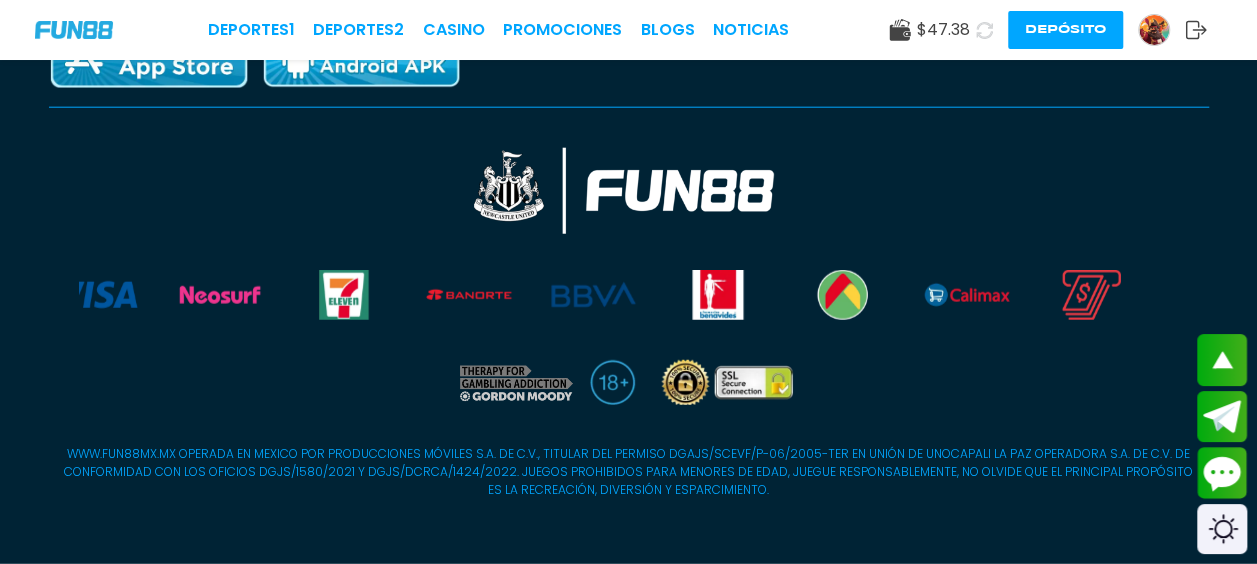 click 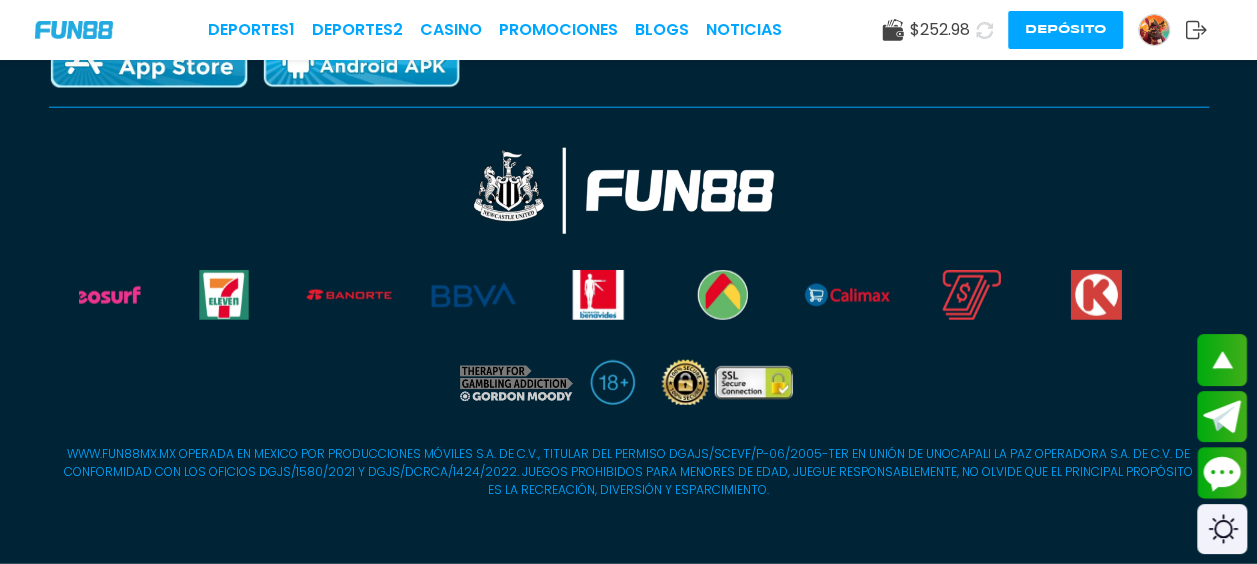 click on "$ 252.98" at bounding box center [926, 30] 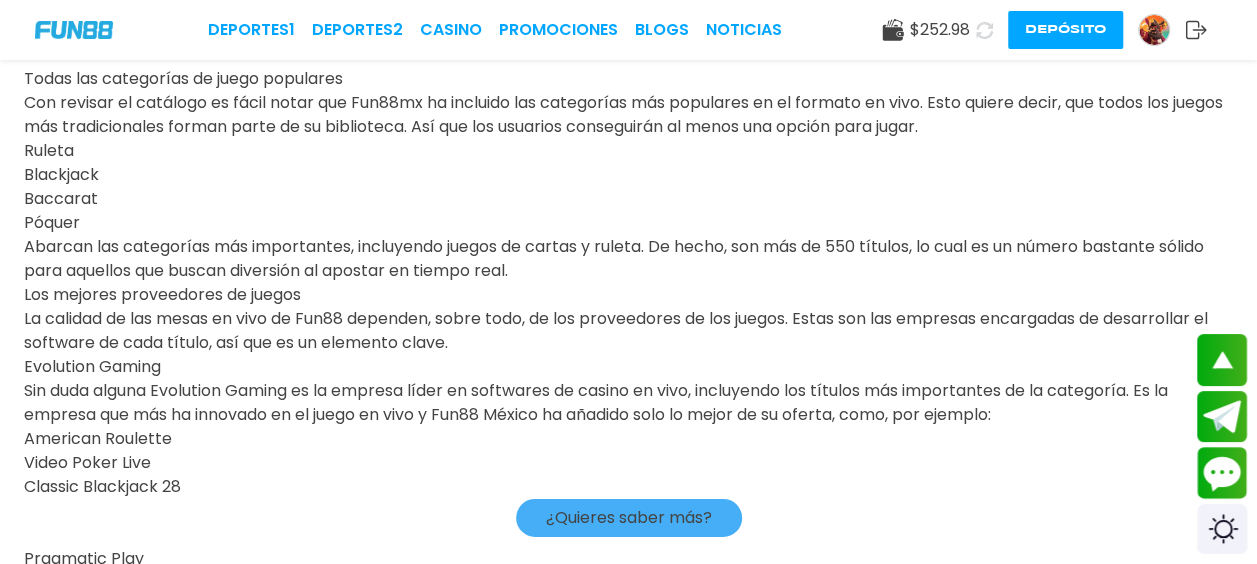 scroll, scrollTop: 2898, scrollLeft: 0, axis: vertical 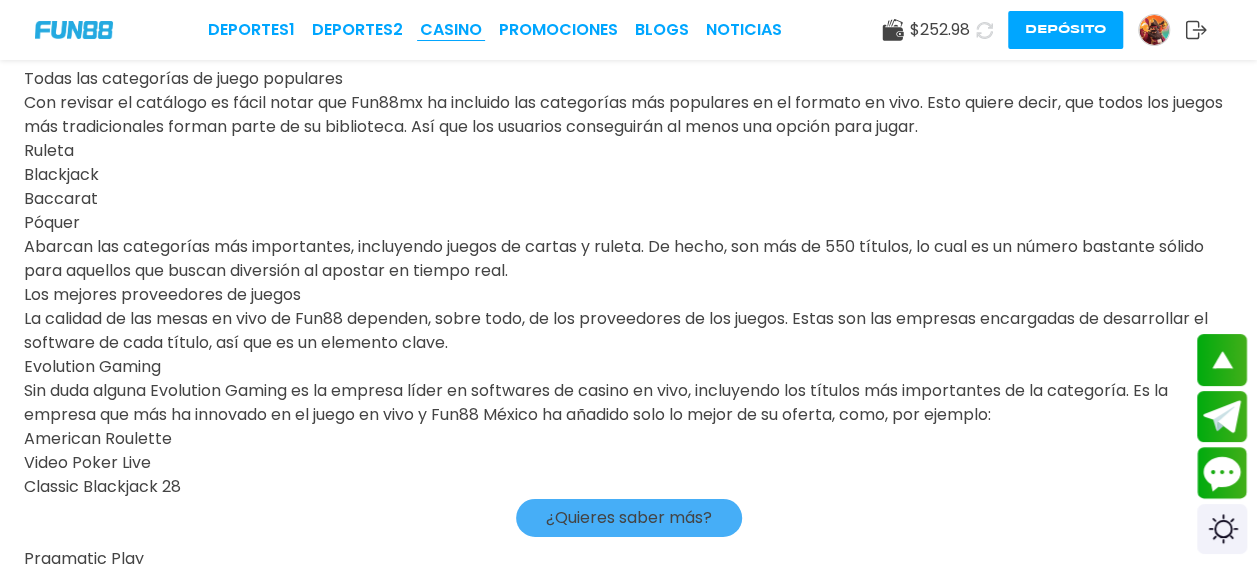 click on "CASINO" at bounding box center [451, 30] 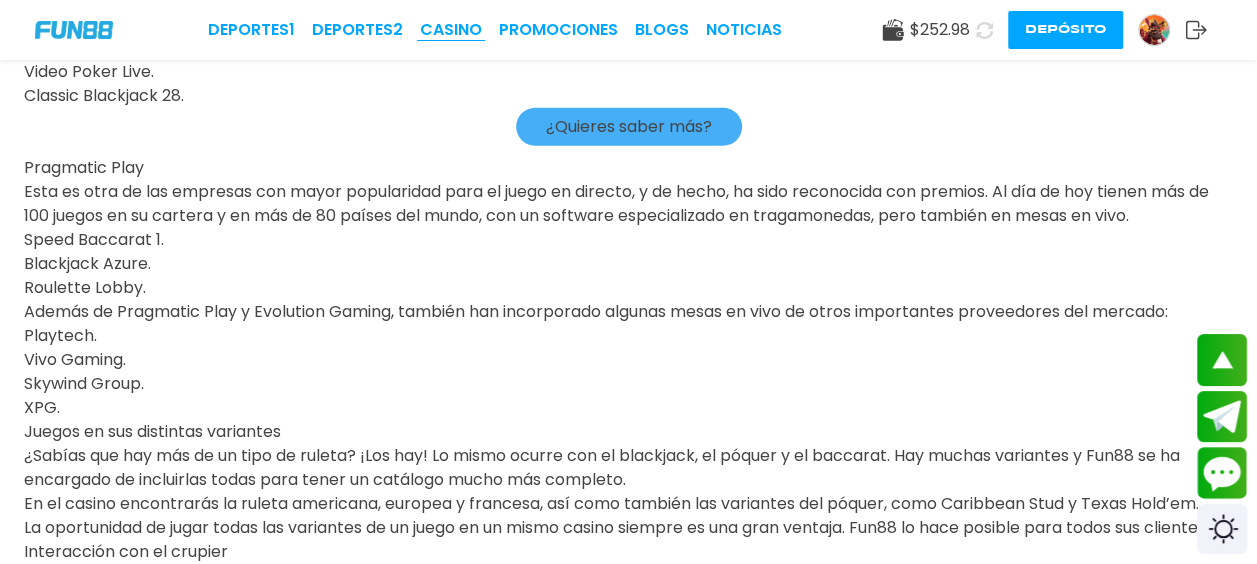 scroll, scrollTop: 948, scrollLeft: 0, axis: vertical 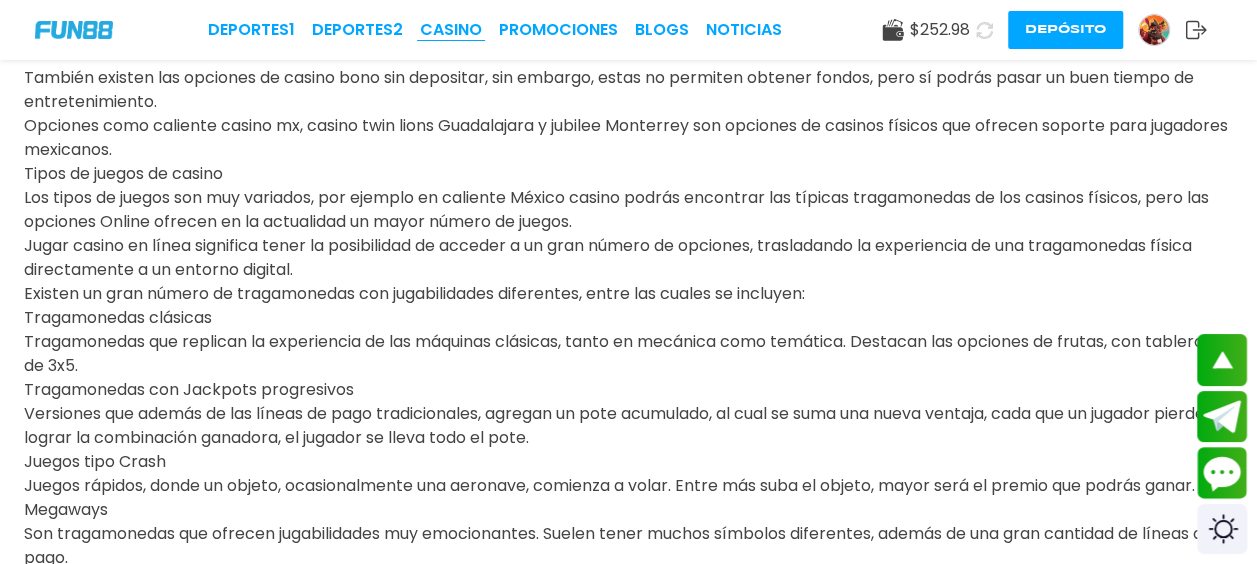 click on "CASINO" at bounding box center (451, 30) 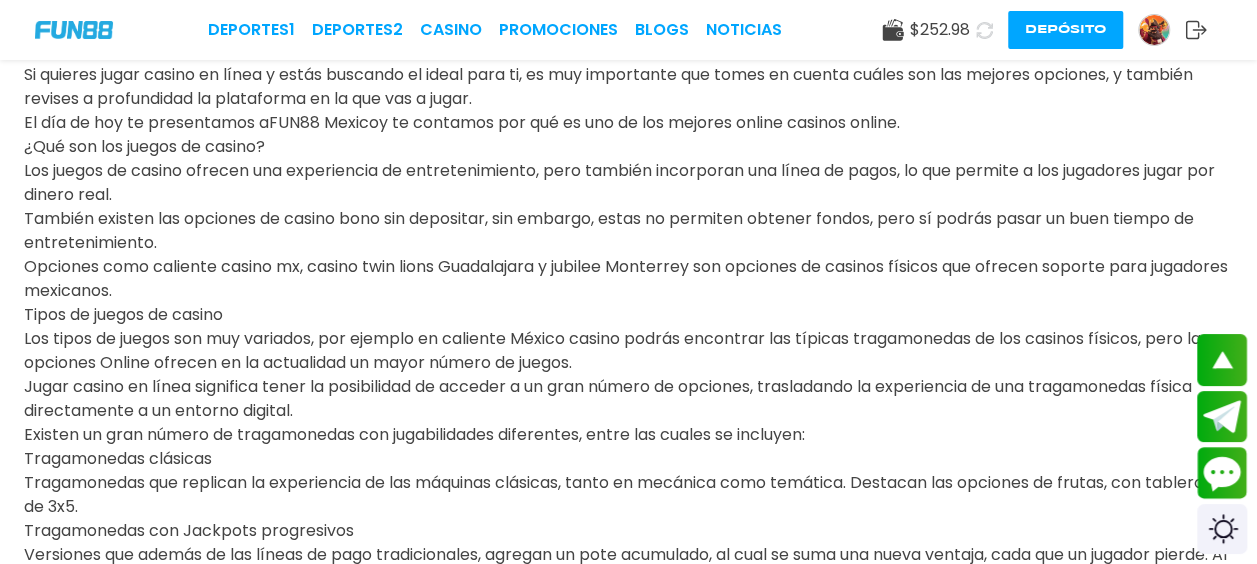 scroll, scrollTop: 648, scrollLeft: 0, axis: vertical 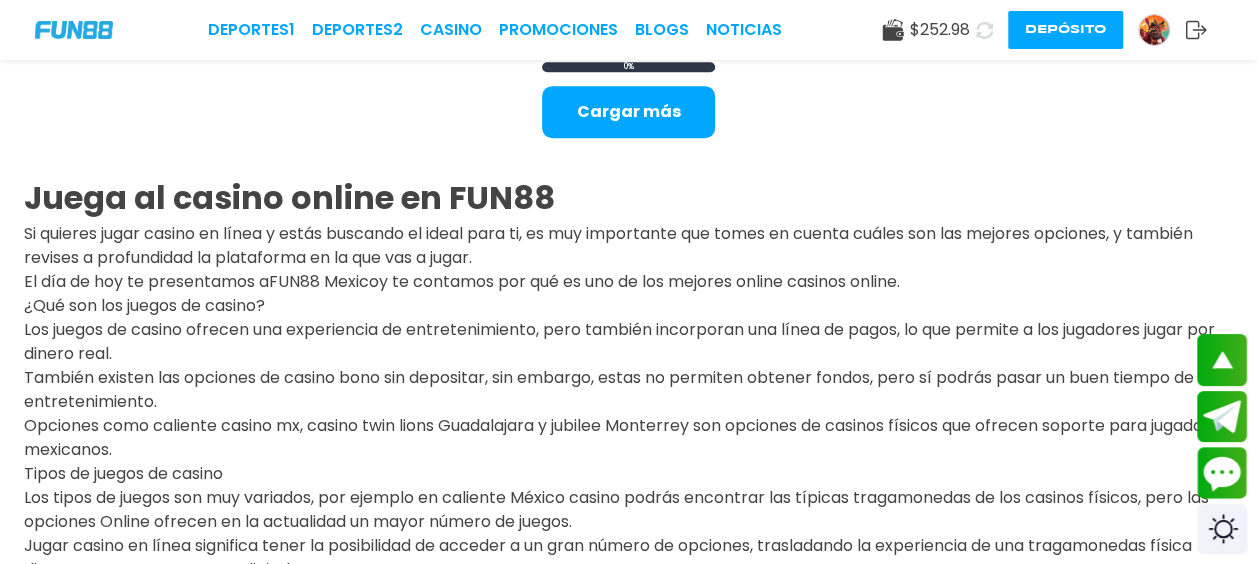 click on "Deportes [NUMBER] Deportes [NUMBER] CASINO Promociones BLOGS NOTICIAS $ [PRICE] Depósito" at bounding box center [628, 30] 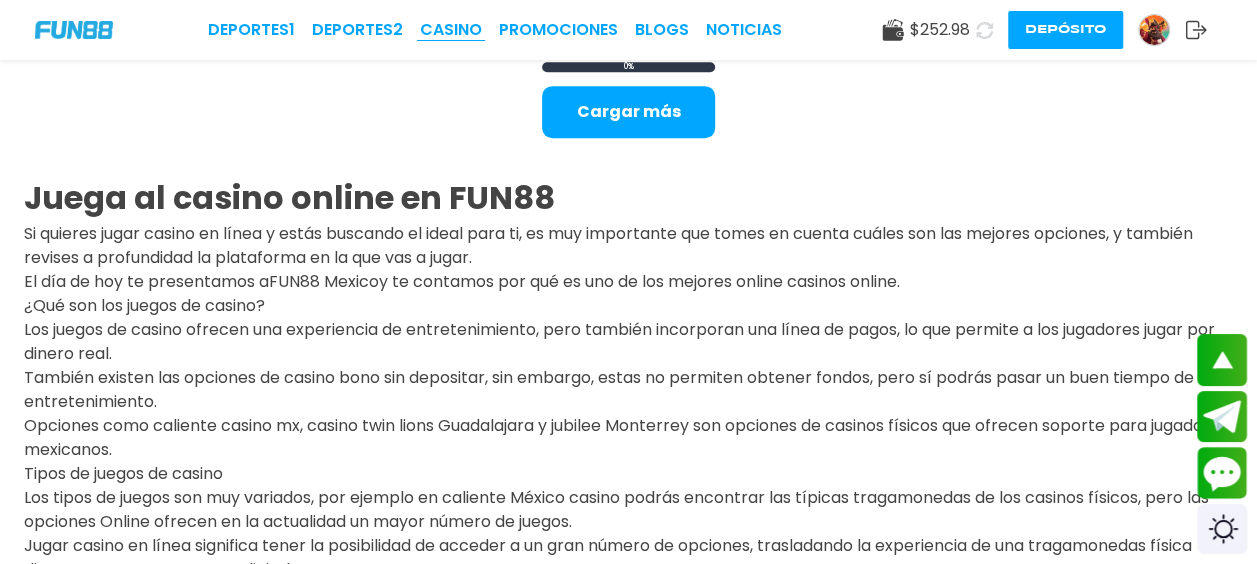 click on "CASINO" at bounding box center (451, 30) 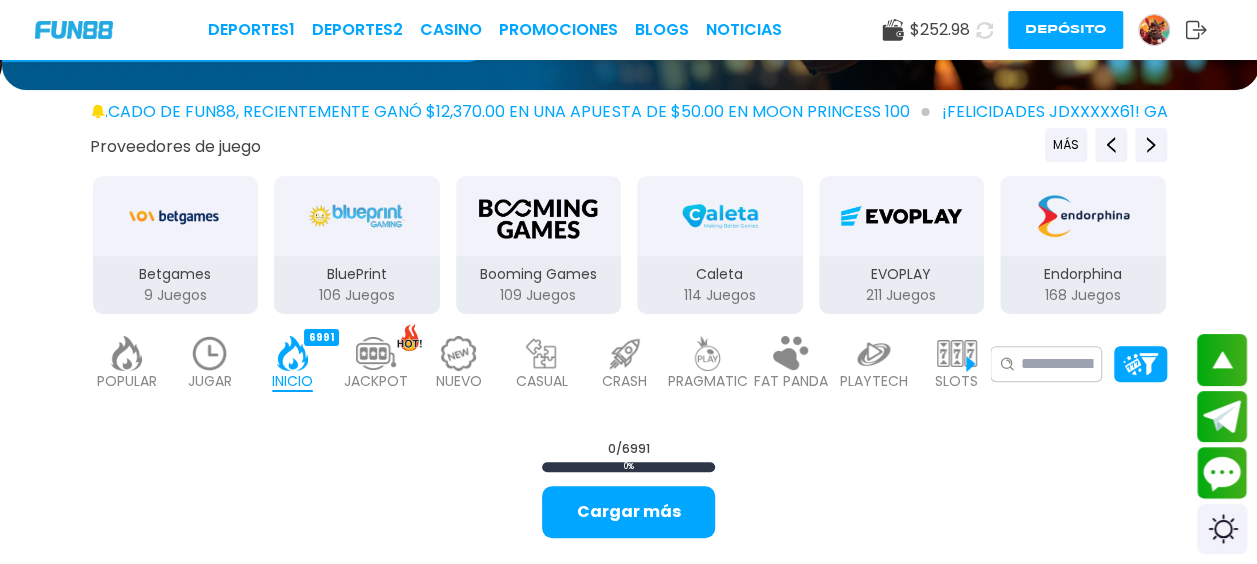 scroll, scrollTop: 0, scrollLeft: 0, axis: both 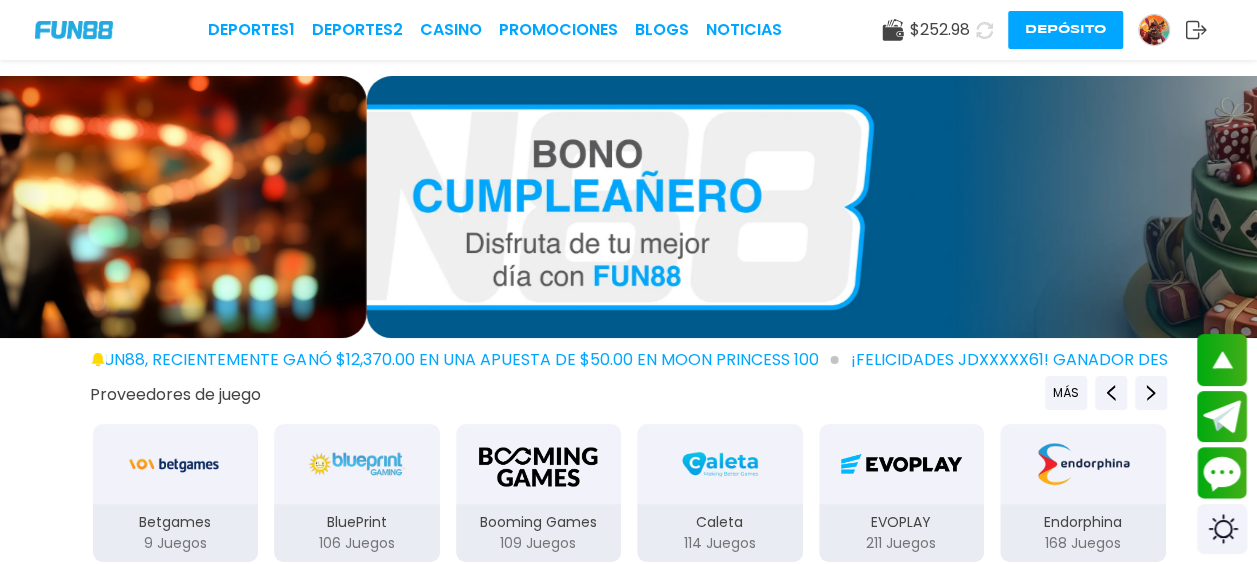 click on "Deportes [NUMBER] Deportes [NUMBER] CASINO Promociones BLOGS NOTICIAS $ [PRICE] Depósito" at bounding box center [628, 30] 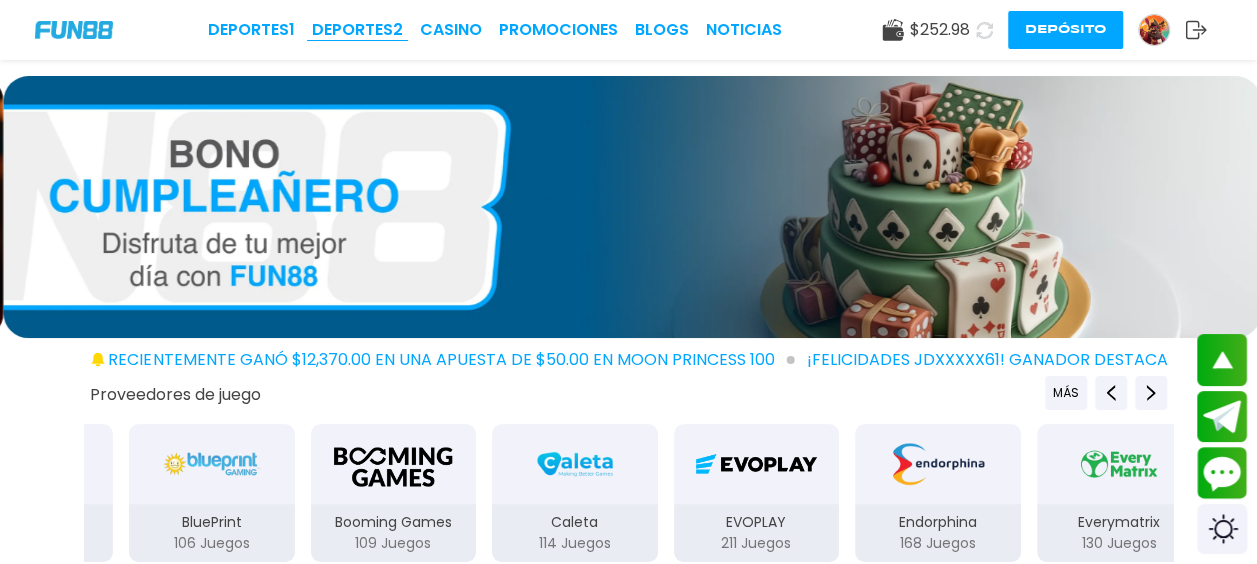 click on "Deportes  2" at bounding box center [357, 30] 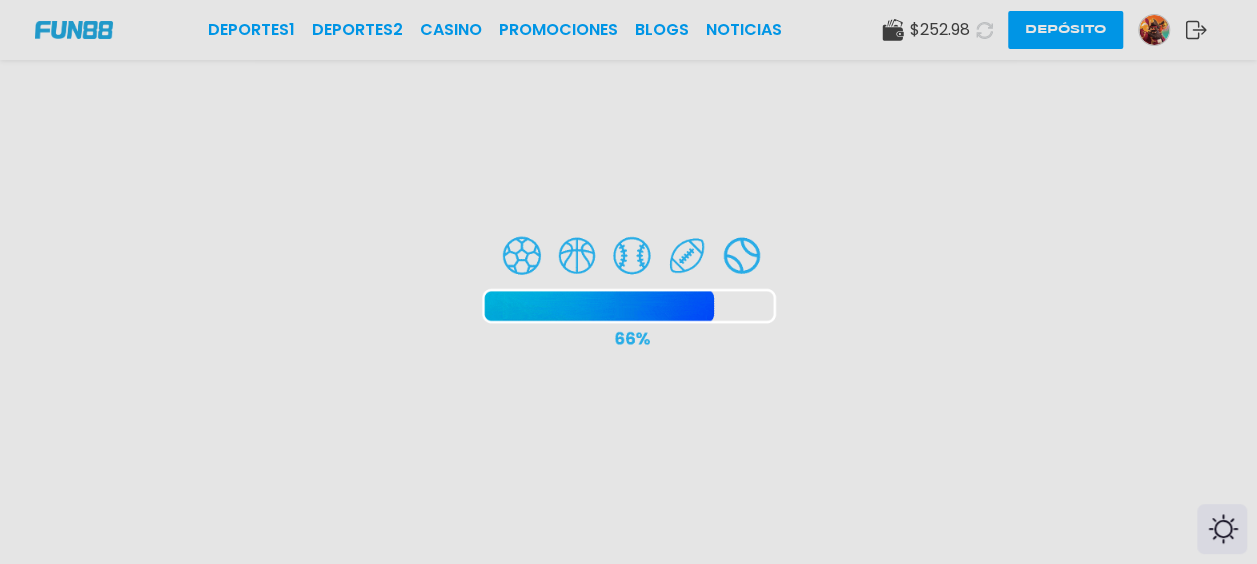click at bounding box center [628, 282] 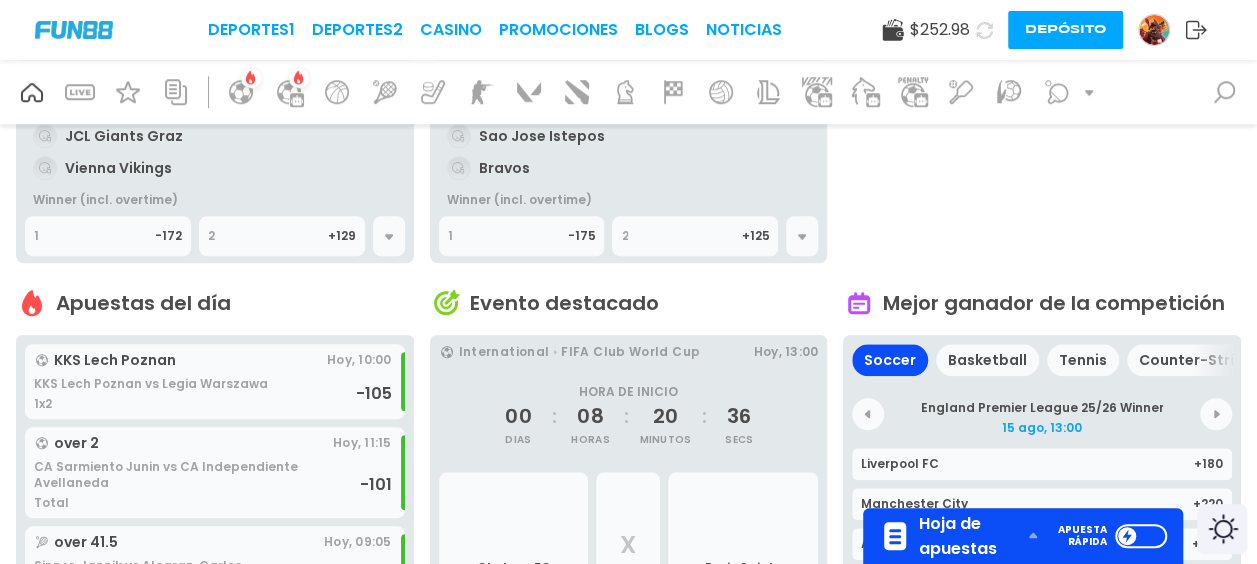 scroll, scrollTop: 700, scrollLeft: 0, axis: vertical 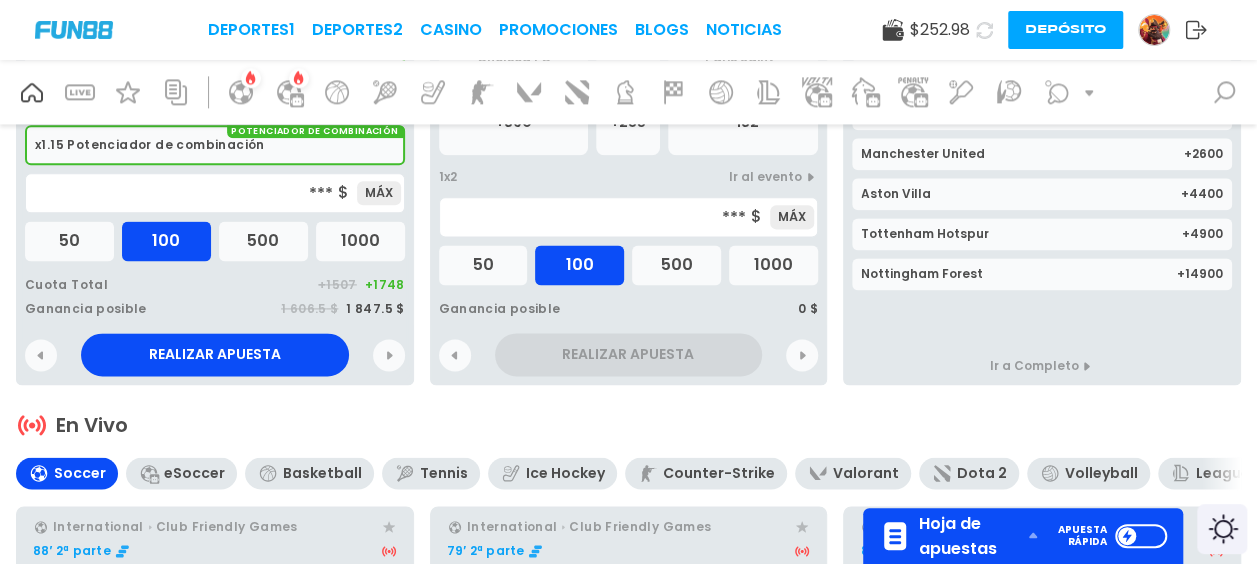 click on "eSoccer" at bounding box center (194, 473) 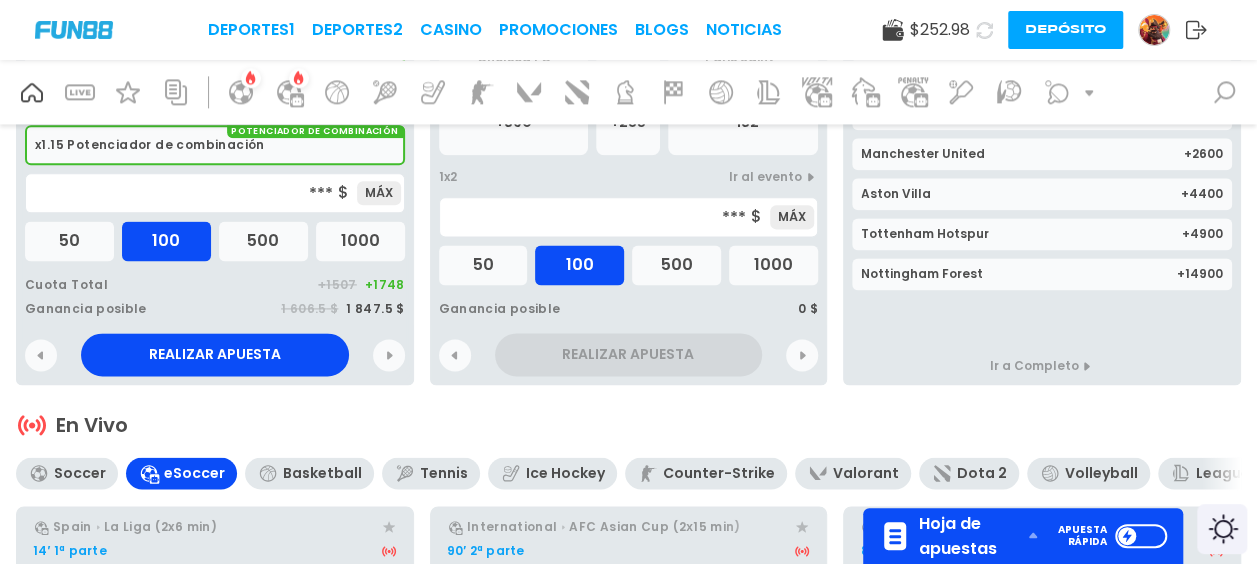 click on "Soccer" at bounding box center (80, 473) 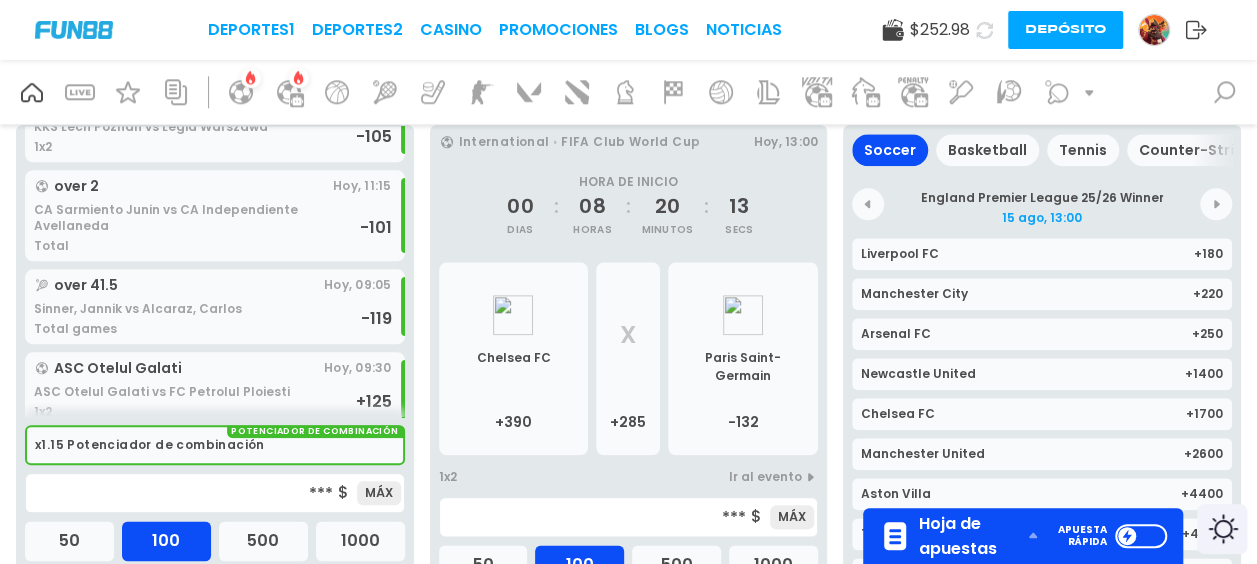 scroll, scrollTop: 1000, scrollLeft: 0, axis: vertical 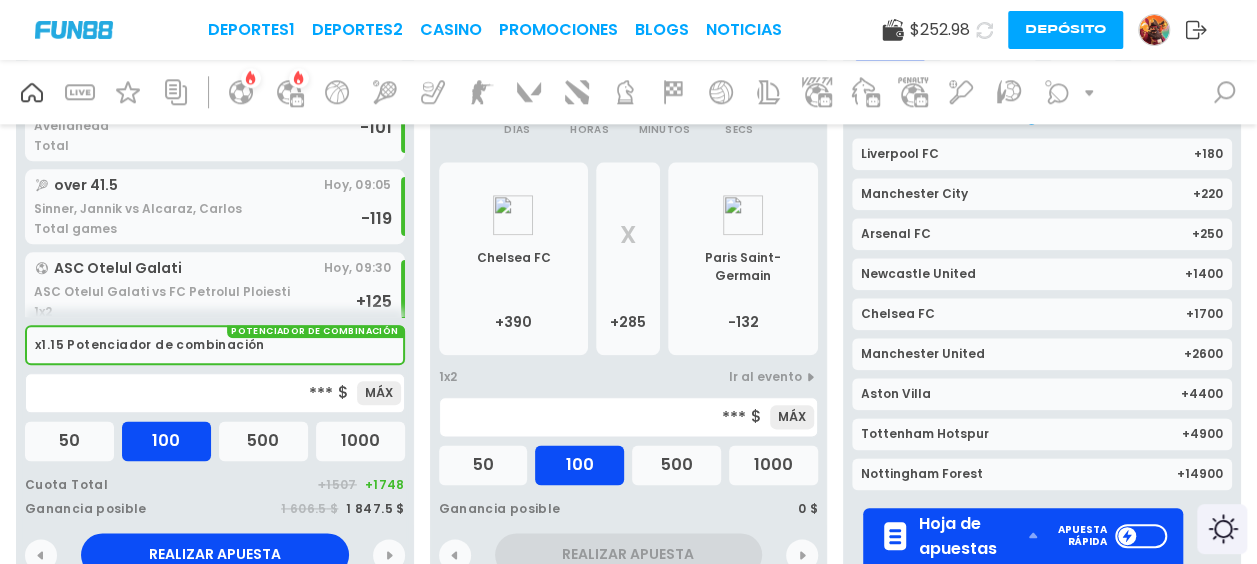 click on "Chelsea FC" at bounding box center (514, 281) 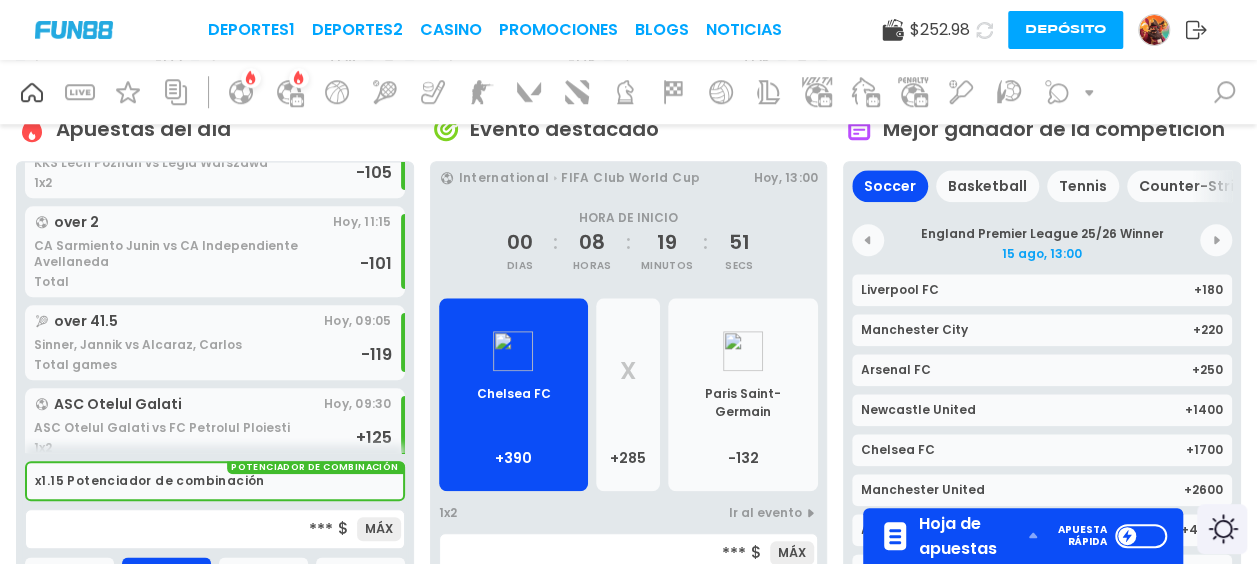 scroll, scrollTop: 700, scrollLeft: 0, axis: vertical 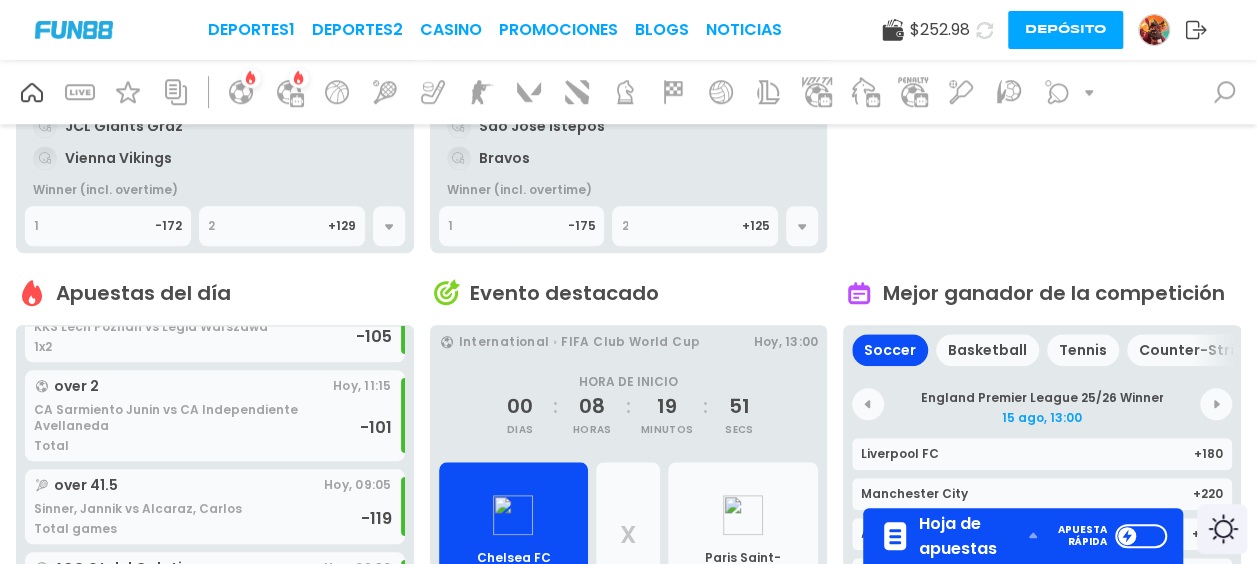click on "International
FIFA Club World Cup" at bounding box center [580, 342] 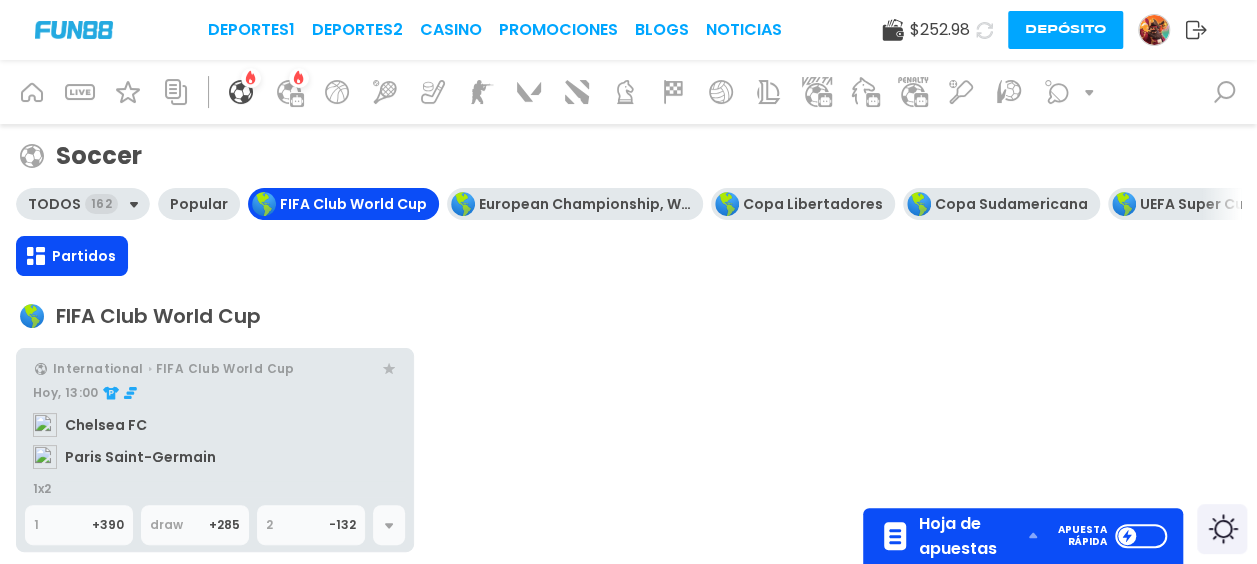 click on "Hoy, [TIME]
Chelsea FC Paris Saint-Germain" at bounding box center (215, 429) 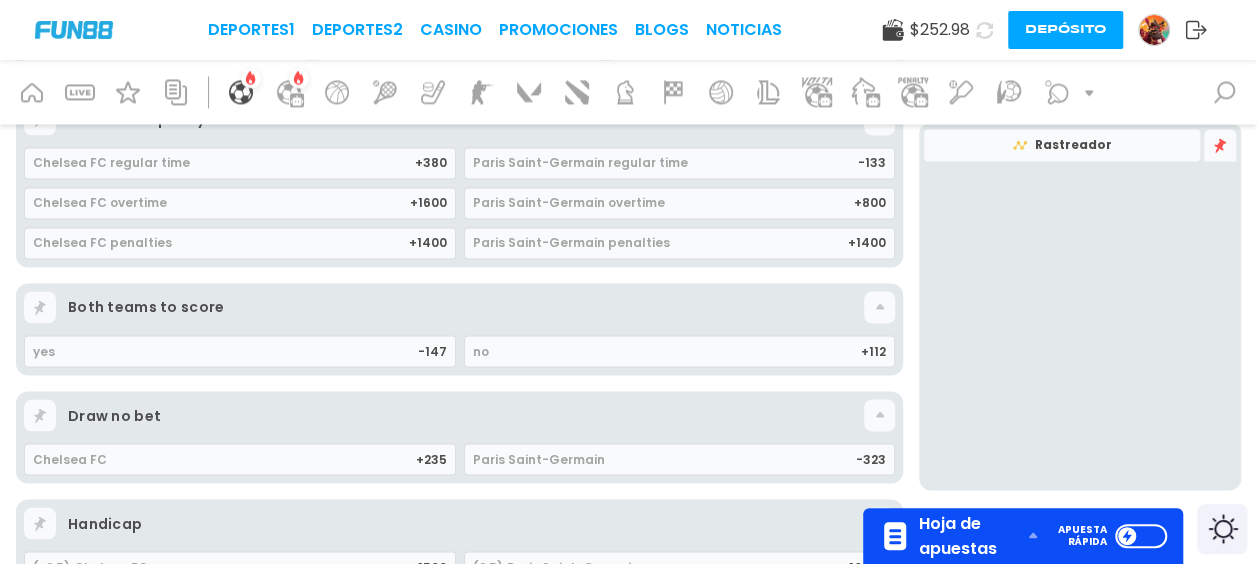 scroll, scrollTop: 1600, scrollLeft: 0, axis: vertical 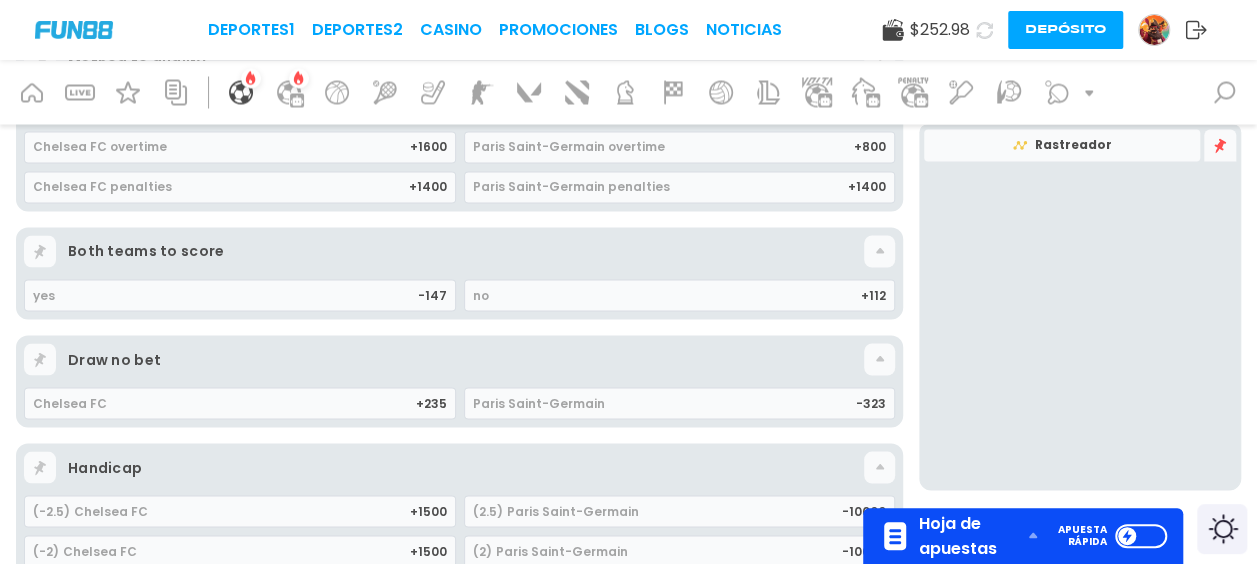 drag, startPoint x: 1048, startPoint y: 20, endPoint x: 552, endPoint y: 356, distance: 599.09265 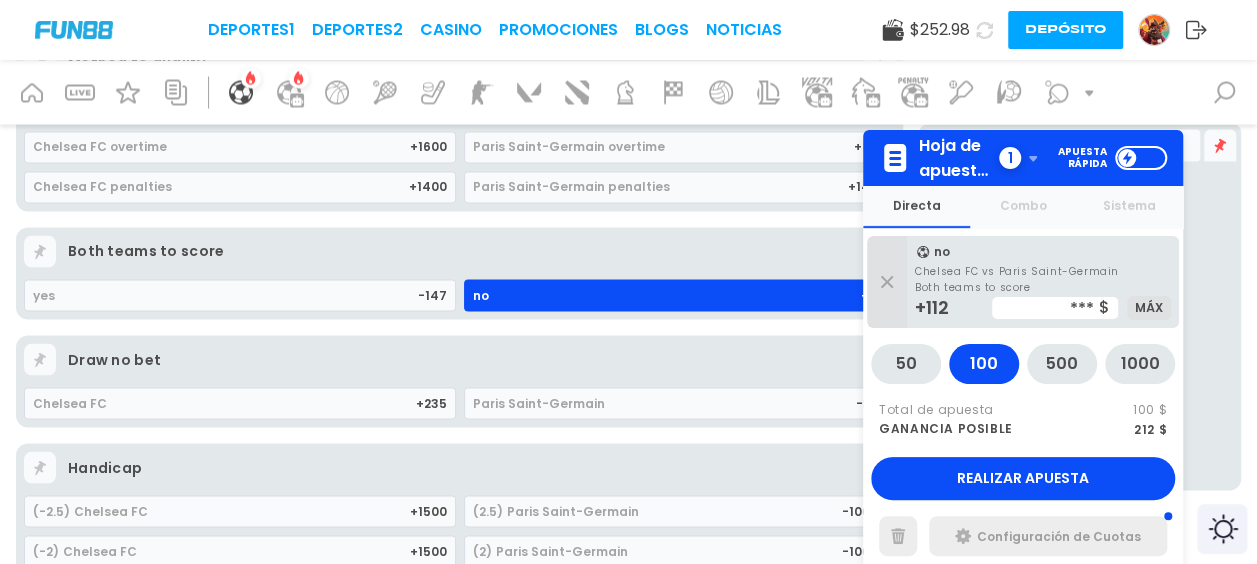 click on "Both teams to score" at bounding box center [466, 251] 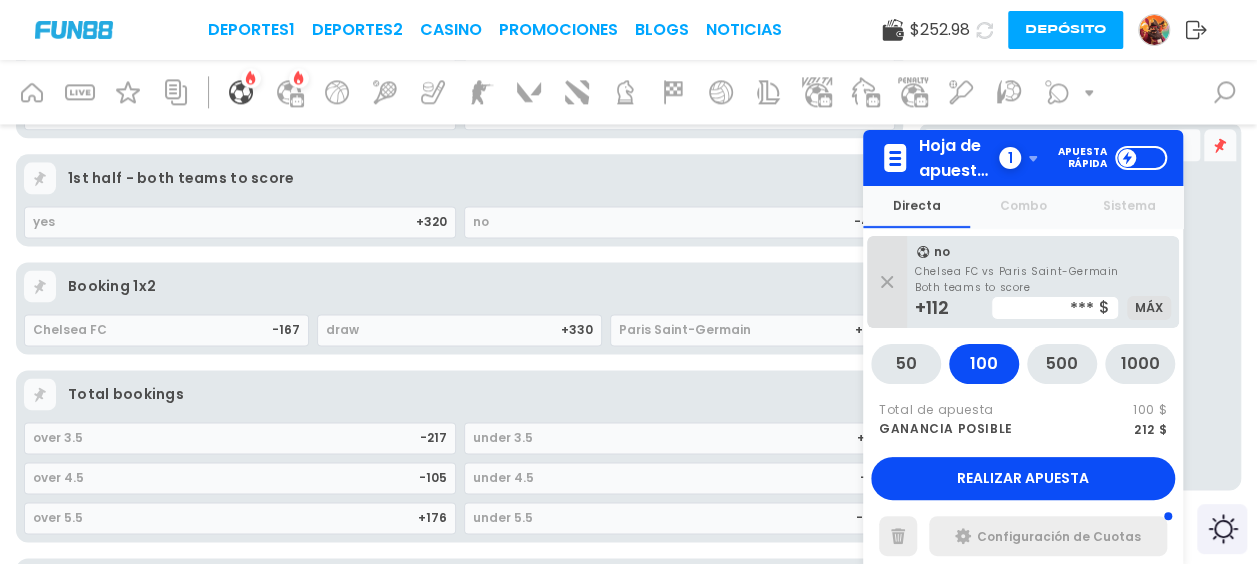 scroll, scrollTop: 4700, scrollLeft: 0, axis: vertical 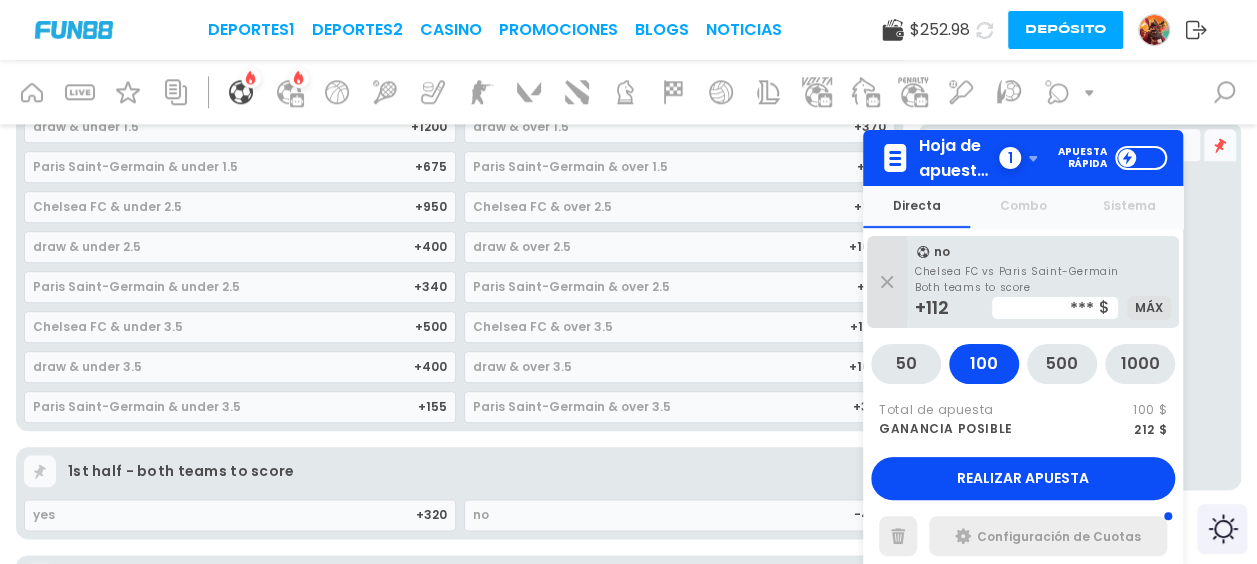 drag, startPoint x: 933, startPoint y: 177, endPoint x: 973, endPoint y: 172, distance: 40.311287 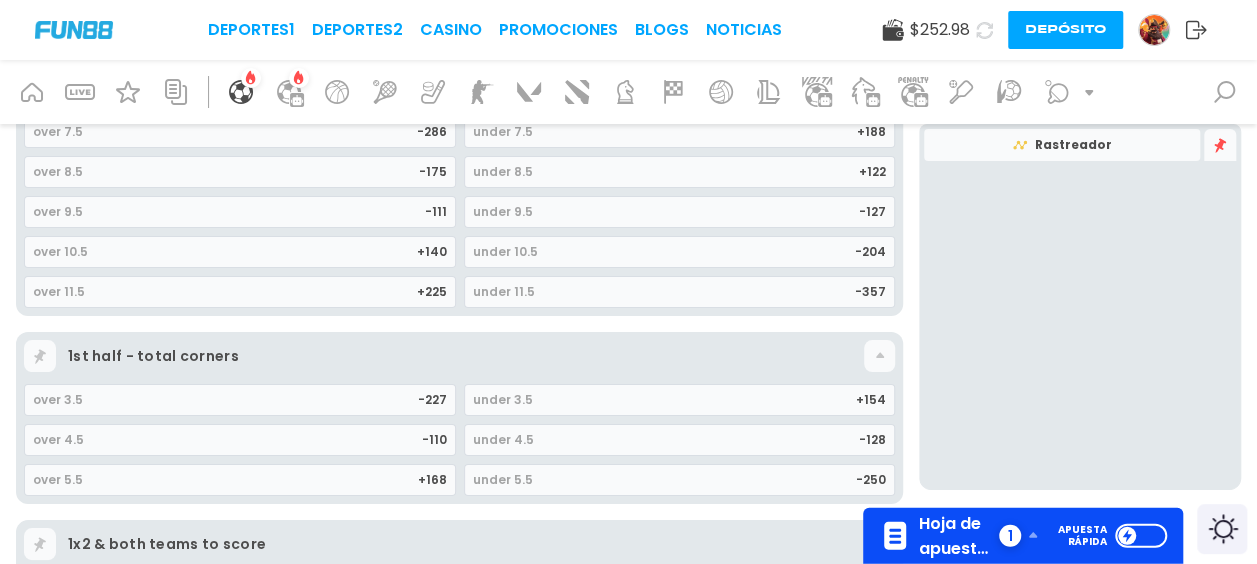 scroll, scrollTop: 3700, scrollLeft: 0, axis: vertical 